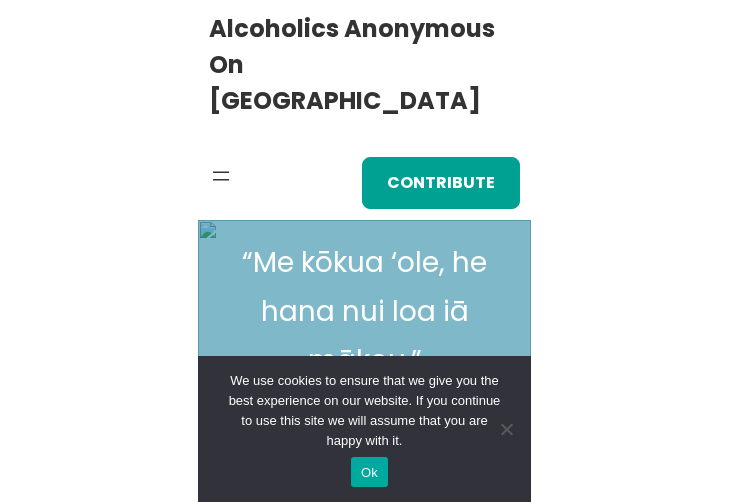 scroll, scrollTop: 28, scrollLeft: 0, axis: vertical 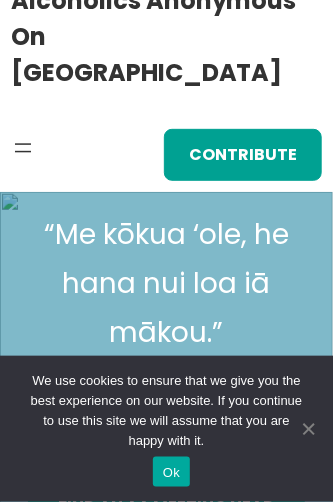 click at bounding box center (308, 429) 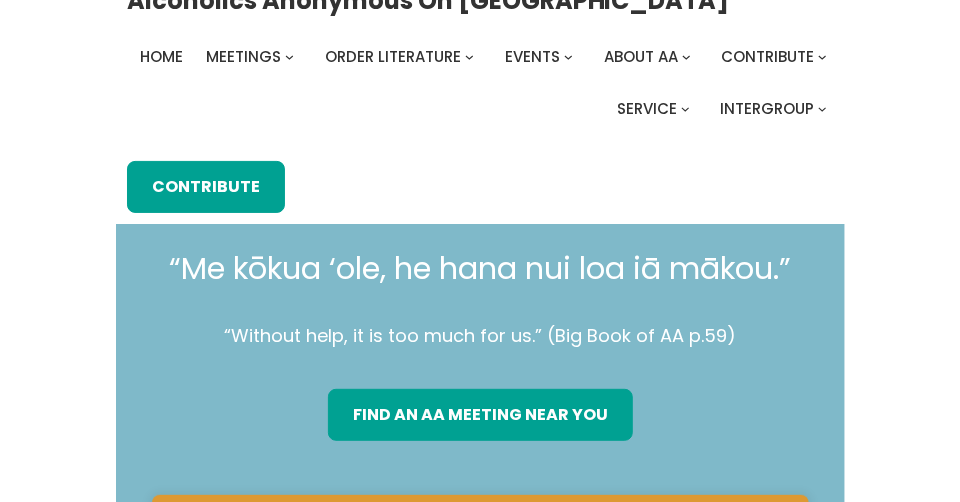 scroll, scrollTop: 0, scrollLeft: 0, axis: both 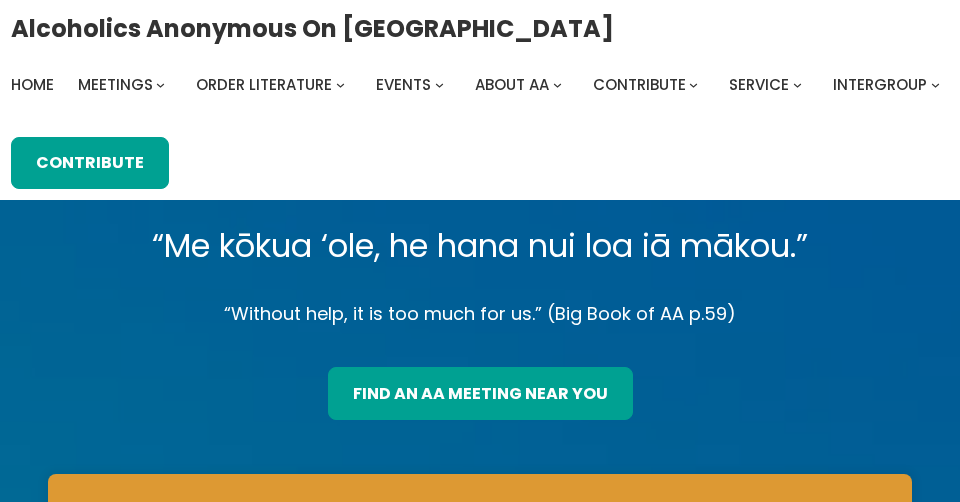 click on "Alcoholics Anonymous on [GEOGRAPHIC_DATA]
Home Meetings Physical Meetings Online Meetings Printable Meeting Schedules A.A. Meeting Add/Change Form Virtual Meeting Help verify attendance Order Literature Available Links: Big Book How It Works Literature Order Form The Promises Traditions Checklist 12 Traditions ORDER FORM My account My Cart Events Calendar Submit Your Event AA related events will be posted provided that they conform to the Twelve Traditions. Acceptable events would include but not be limited to the following: 1. Intergroup events (Founders Day, I.G. Round-up) 2. Area events 3. District events (alcathons) 4. Registered Homegroup events (dances, campouts, picnics) 5. AA Conventions or Conferences provided they have no outside affiliations. [contact-form 2 “Event”] About AA What Is A.A. Contribute BY Credit card BY CHECK 7th Tradition Best Practices Group Treasurer Template Service Accessibilities Area Committees 24 Hour Helpline 12 Step Work" at bounding box center (480, 100) 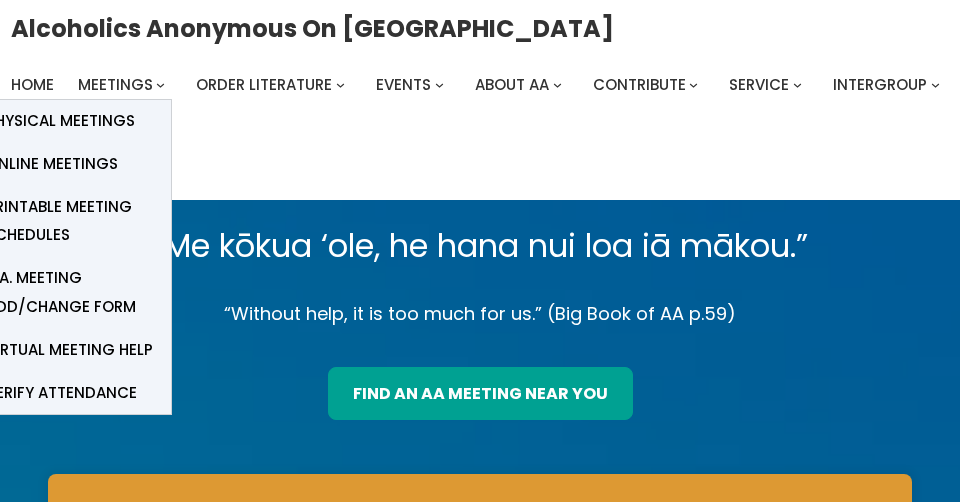 click on "Physical Meetings" at bounding box center [60, 121] 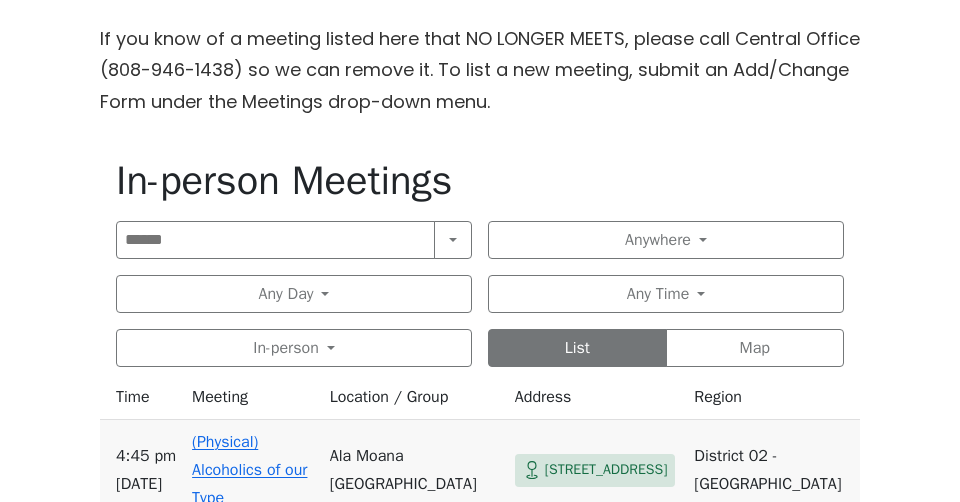 scroll, scrollTop: 783, scrollLeft: 0, axis: vertical 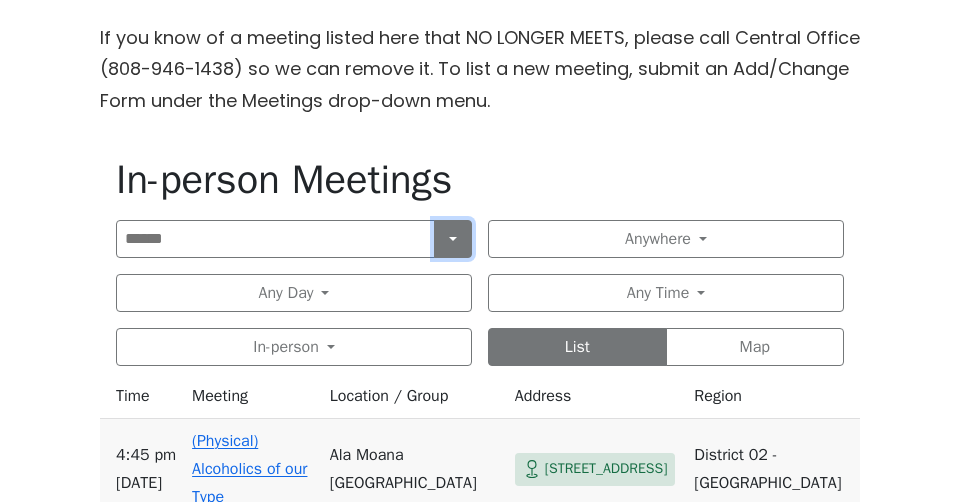 click at bounding box center [453, 239] 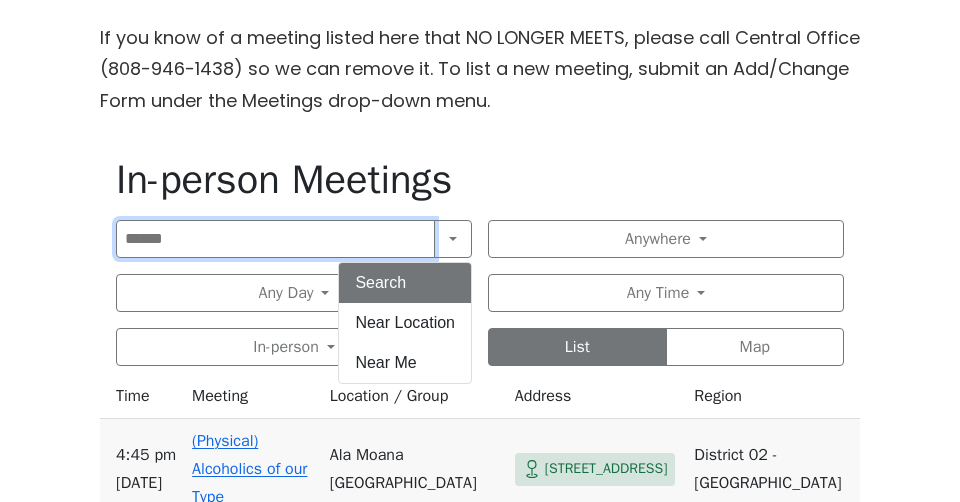 click at bounding box center [275, 239] 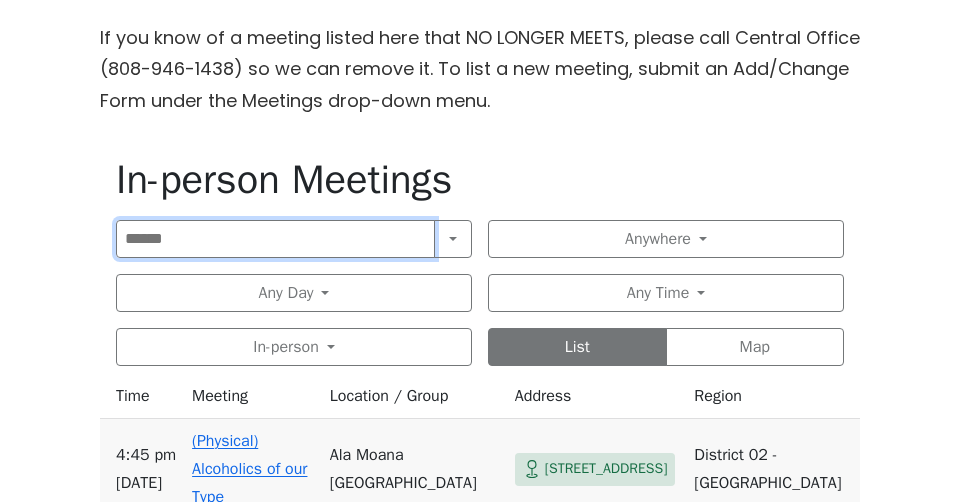 click at bounding box center [275, 239] 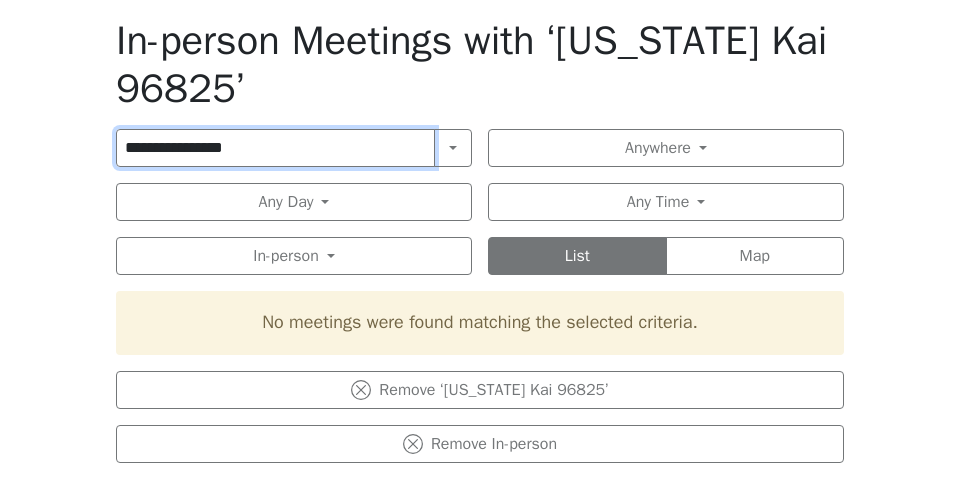 scroll, scrollTop: 898, scrollLeft: 0, axis: vertical 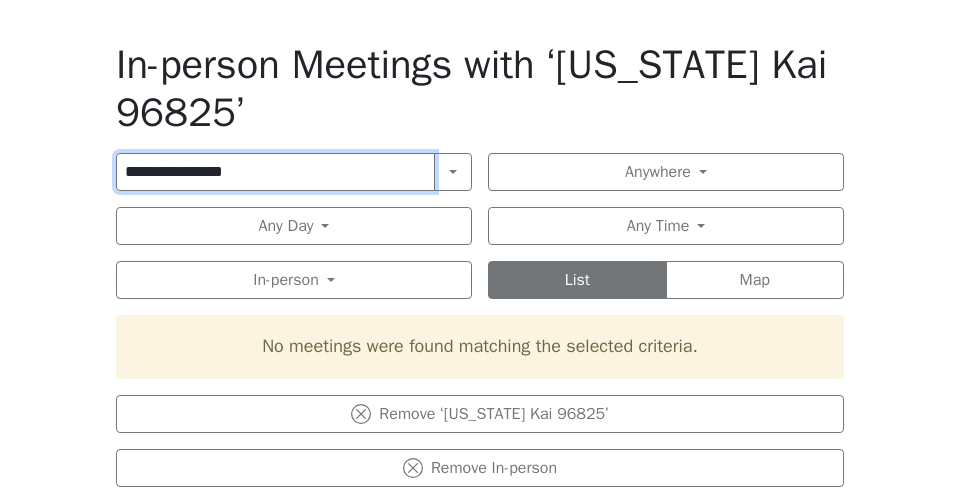click on "**********" at bounding box center [275, 172] 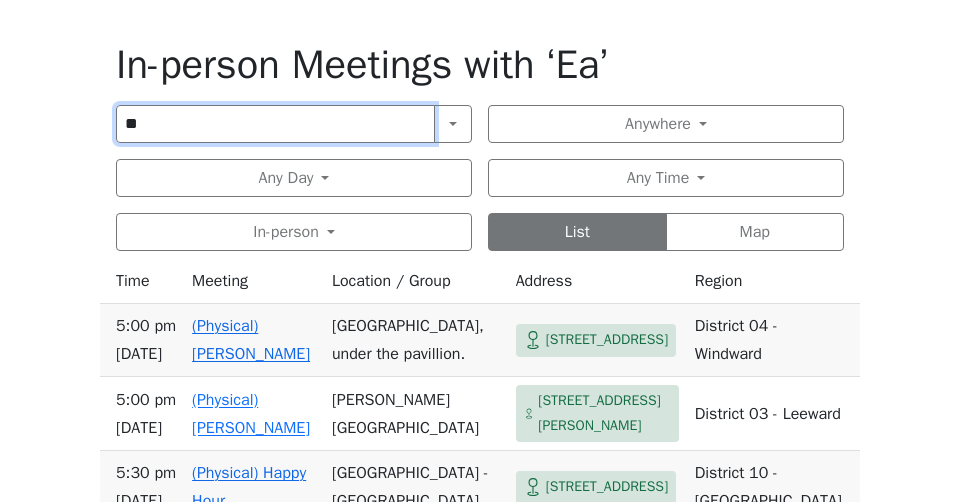 type on "*" 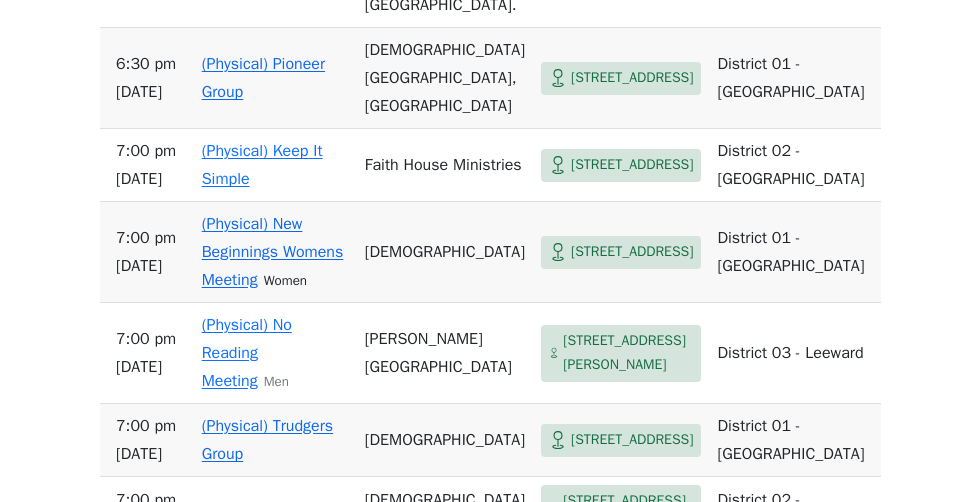 scroll, scrollTop: 1498, scrollLeft: 0, axis: vertical 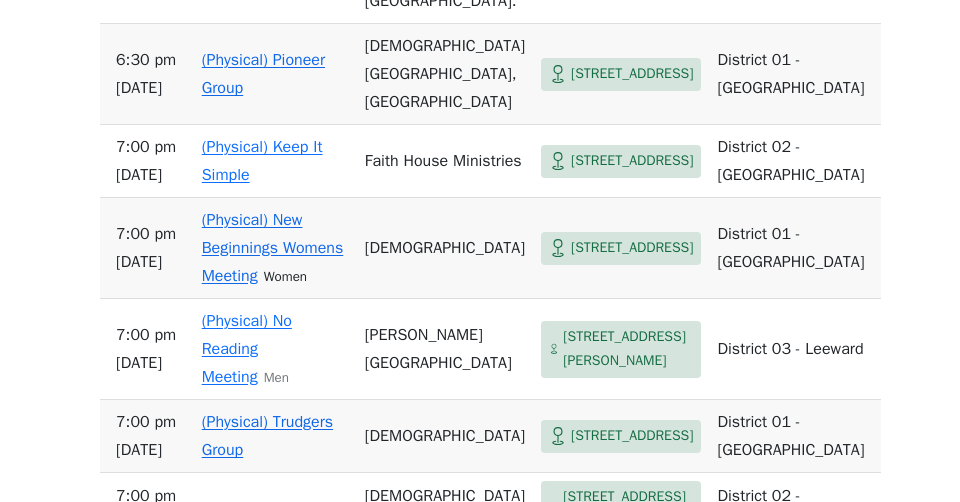 type on "********" 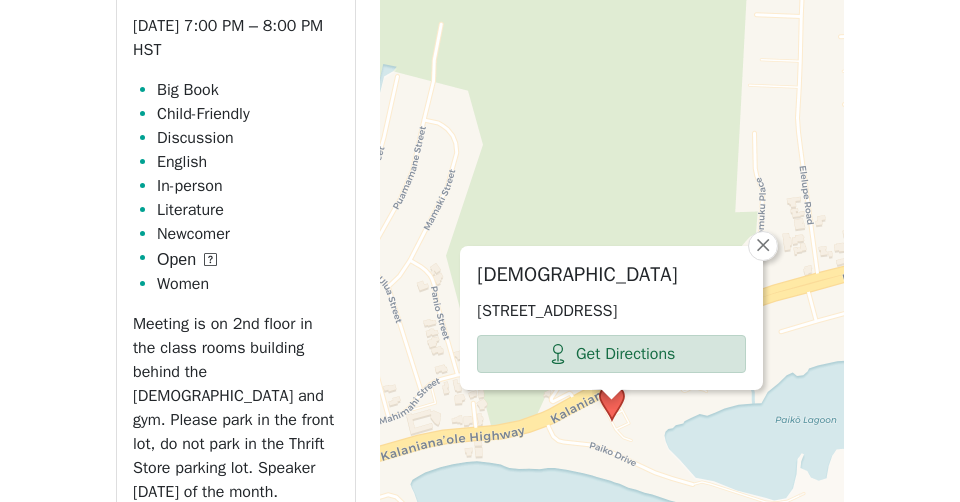 scroll, scrollTop: 1170, scrollLeft: 0, axis: vertical 